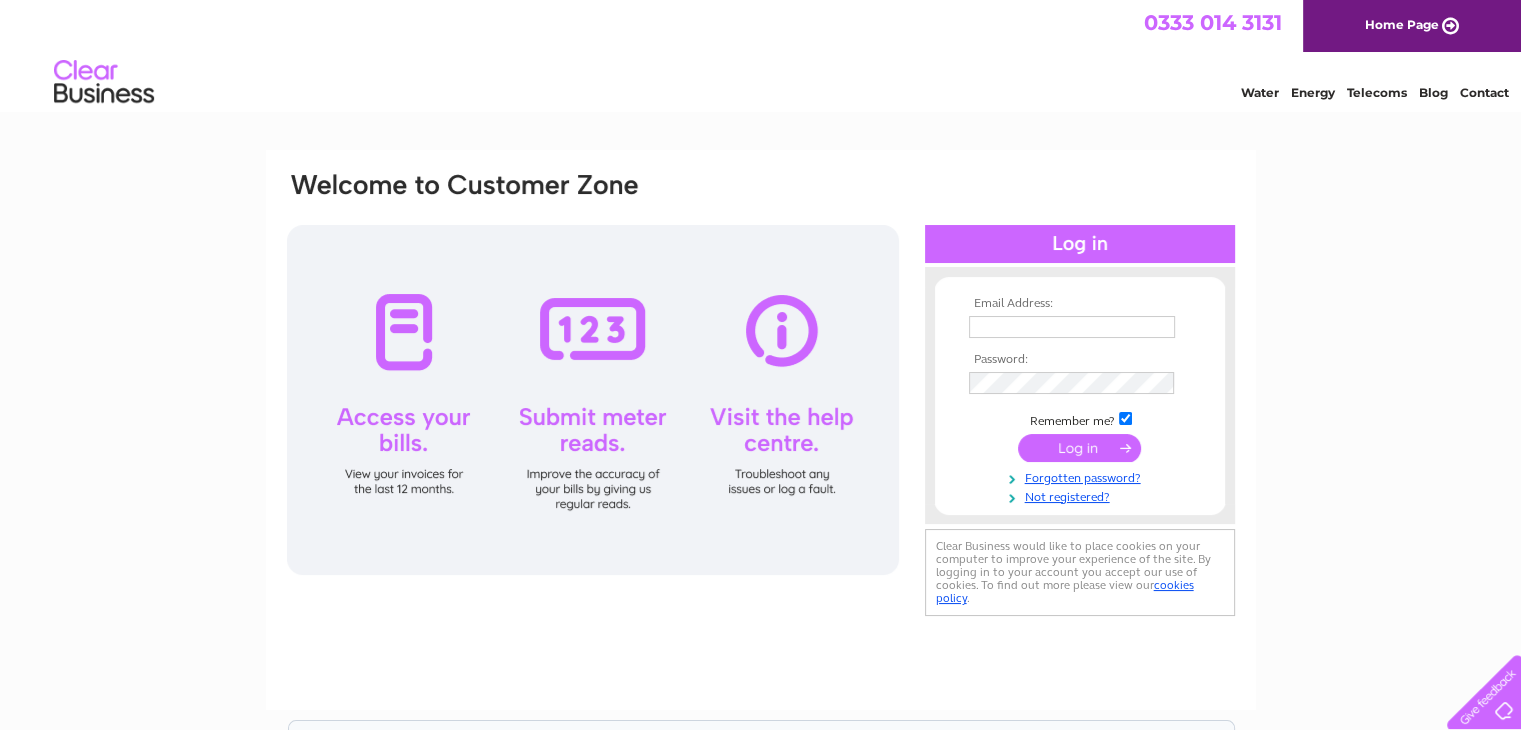 scroll, scrollTop: 0, scrollLeft: 0, axis: both 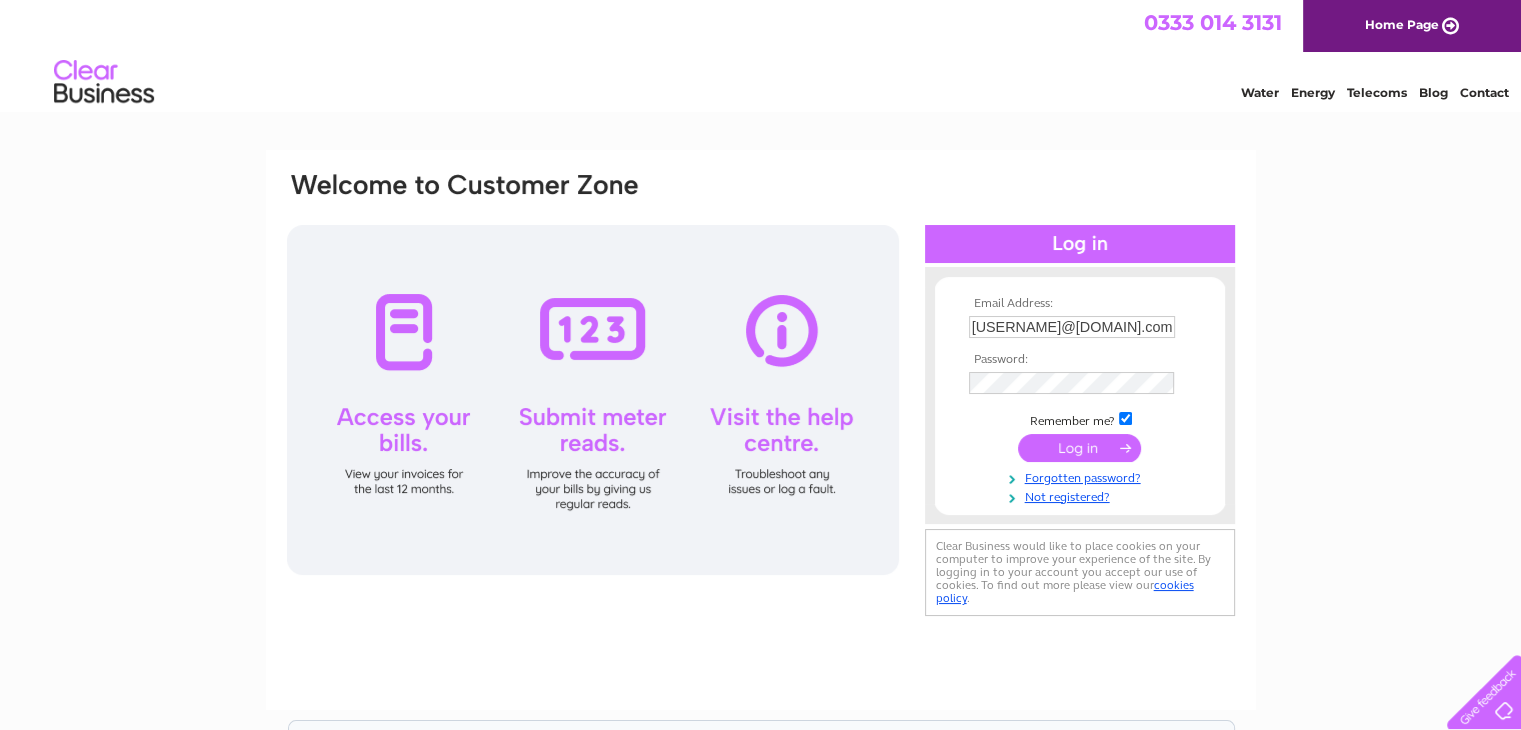 click at bounding box center [1079, 448] 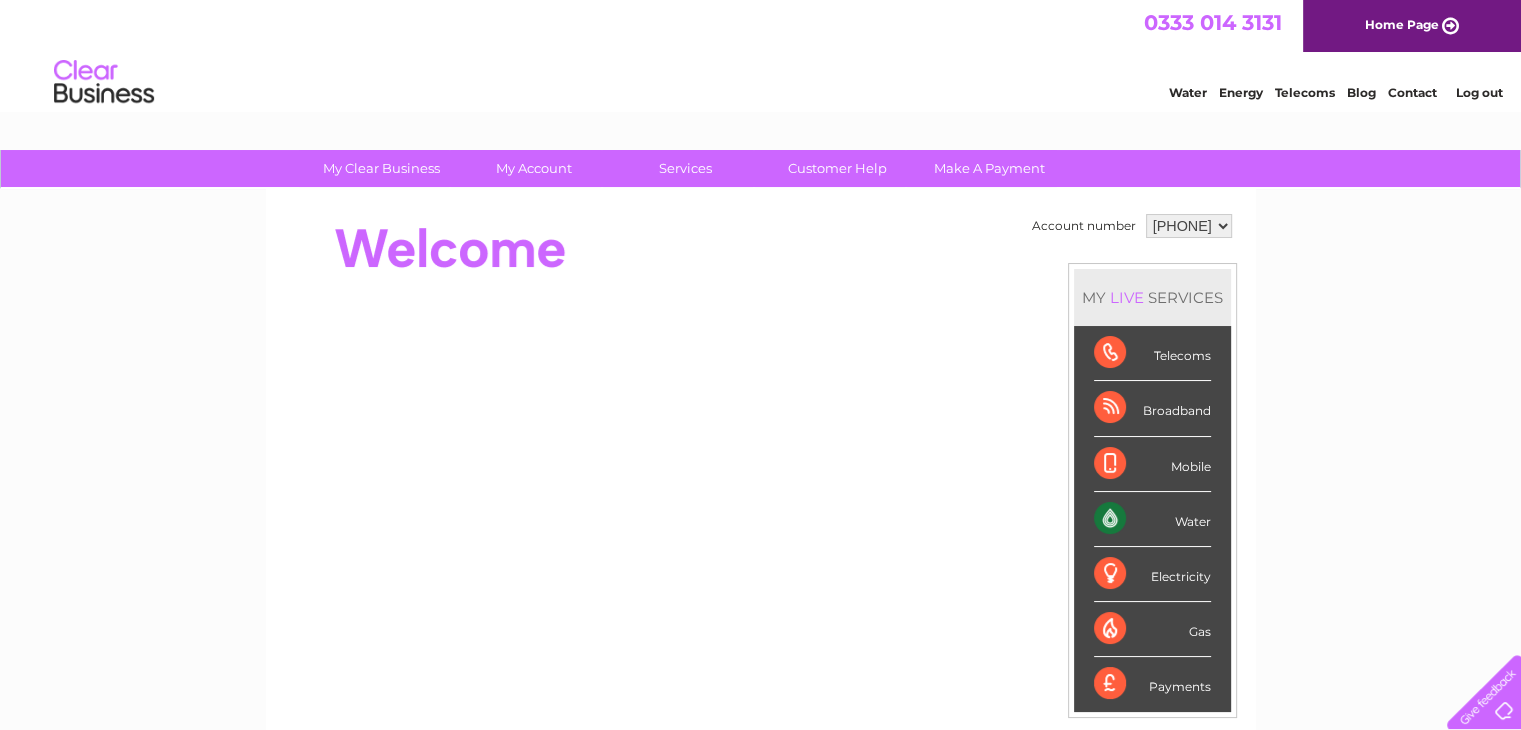 scroll, scrollTop: 0, scrollLeft: 0, axis: both 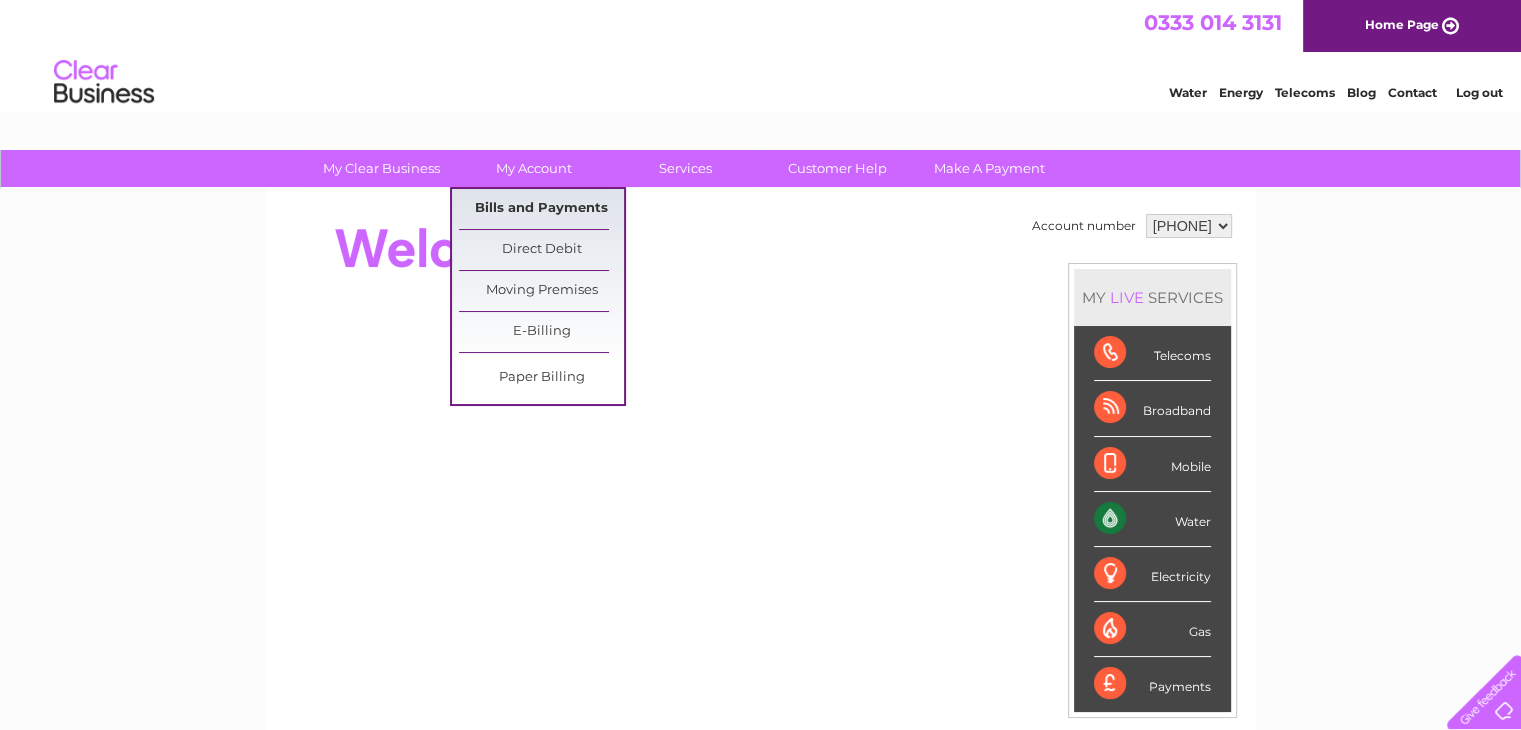 click on "Bills and Payments" at bounding box center [541, 209] 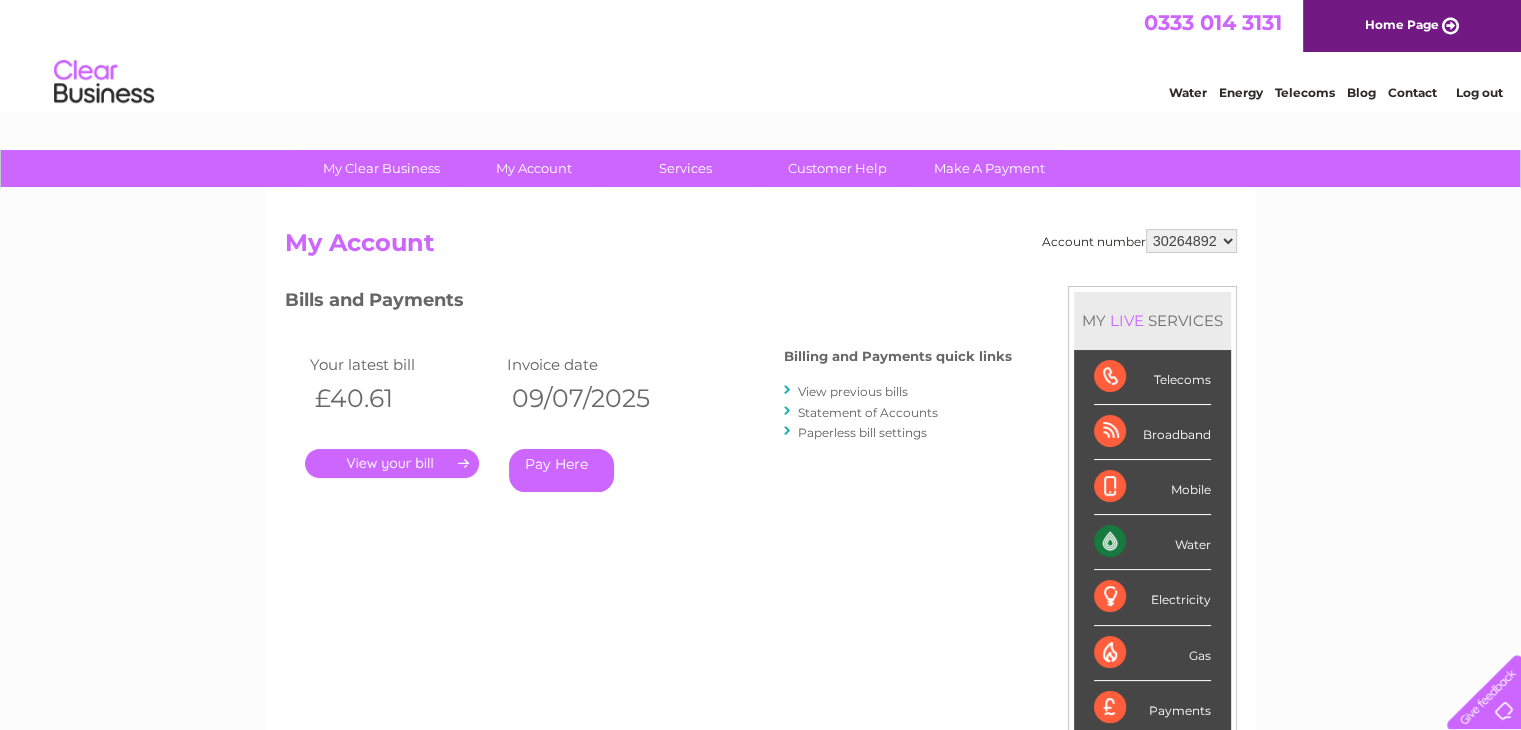 scroll, scrollTop: 0, scrollLeft: 0, axis: both 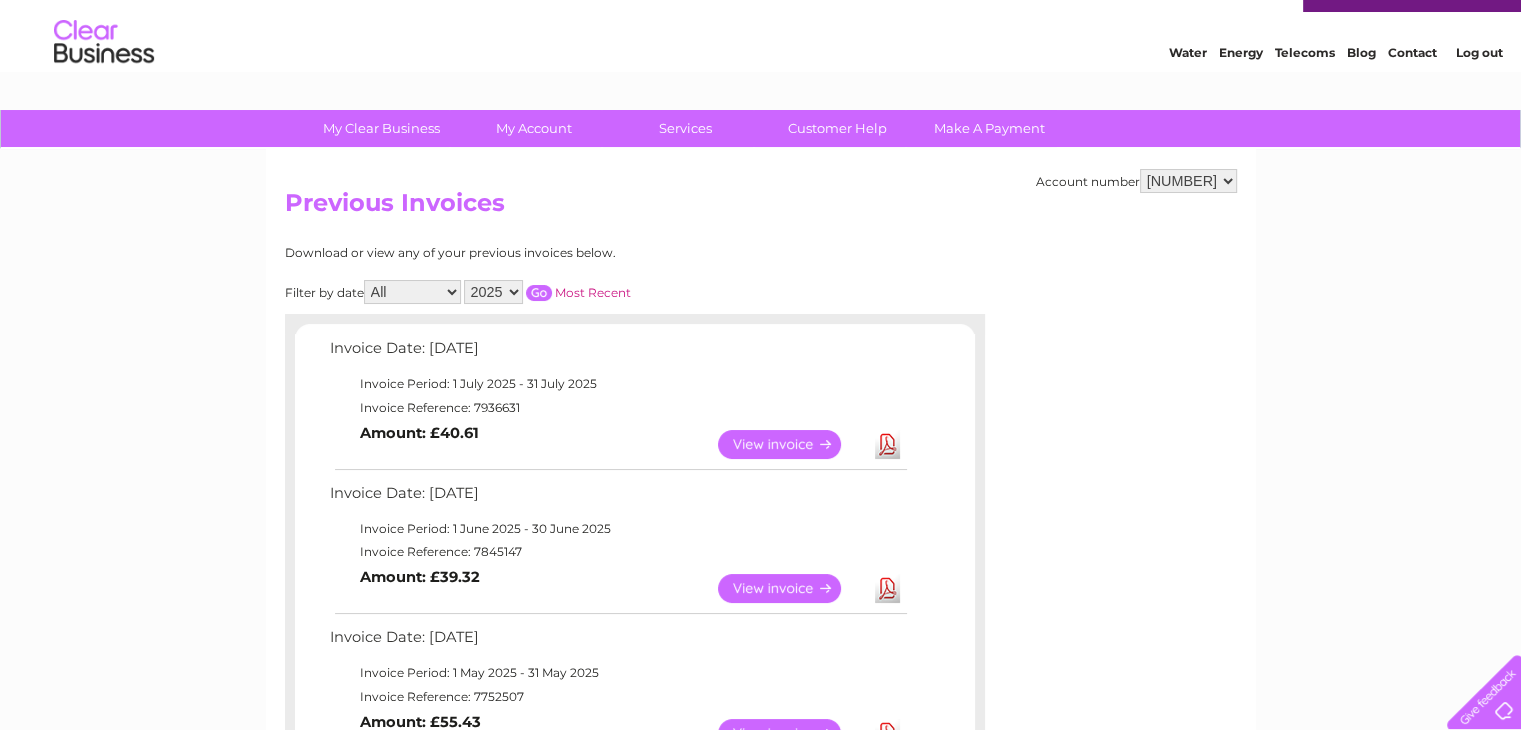 click on "My Clear Business
Login Details
My Details
My Preferences
Link Account
My Account
Direct Debit" at bounding box center (760, 878) 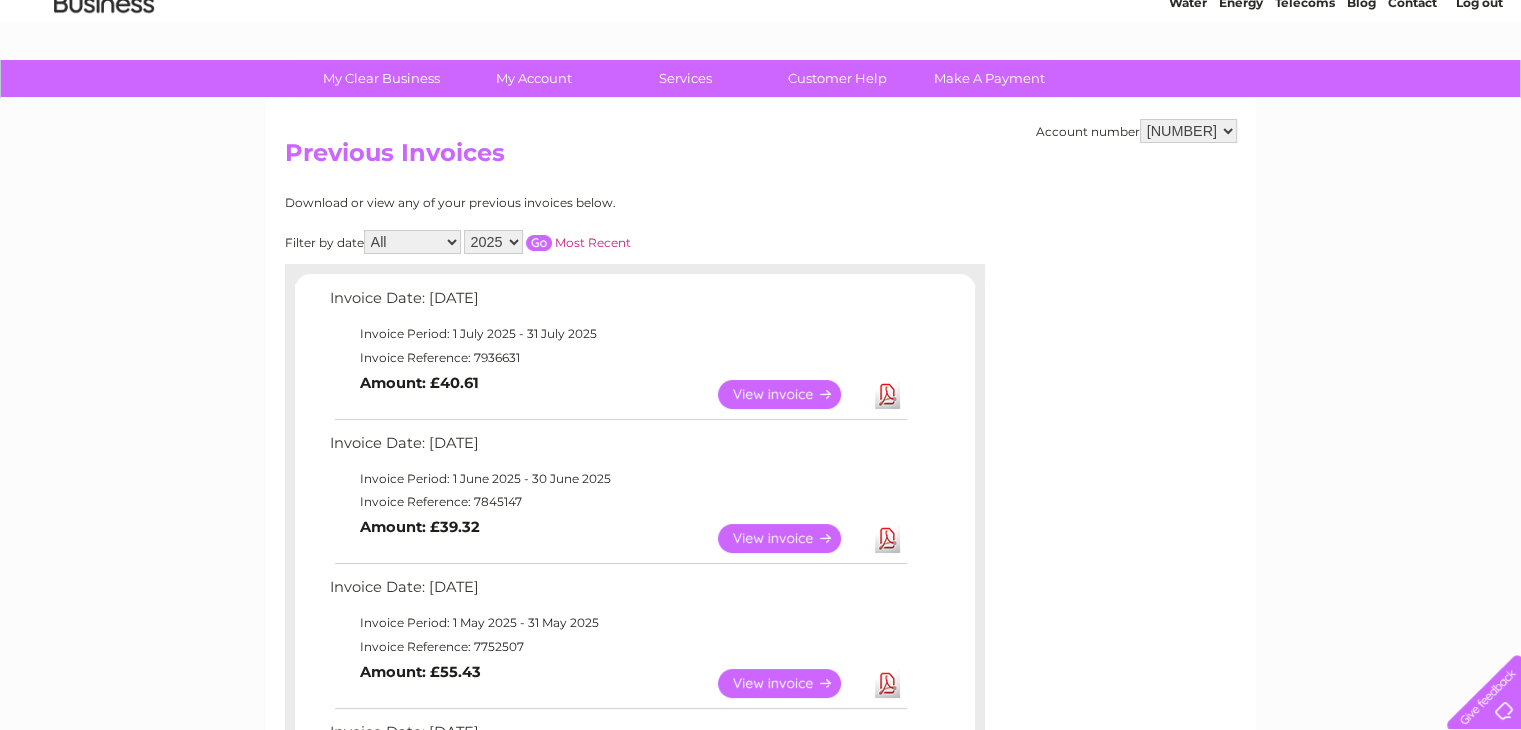 scroll, scrollTop: 0, scrollLeft: 0, axis: both 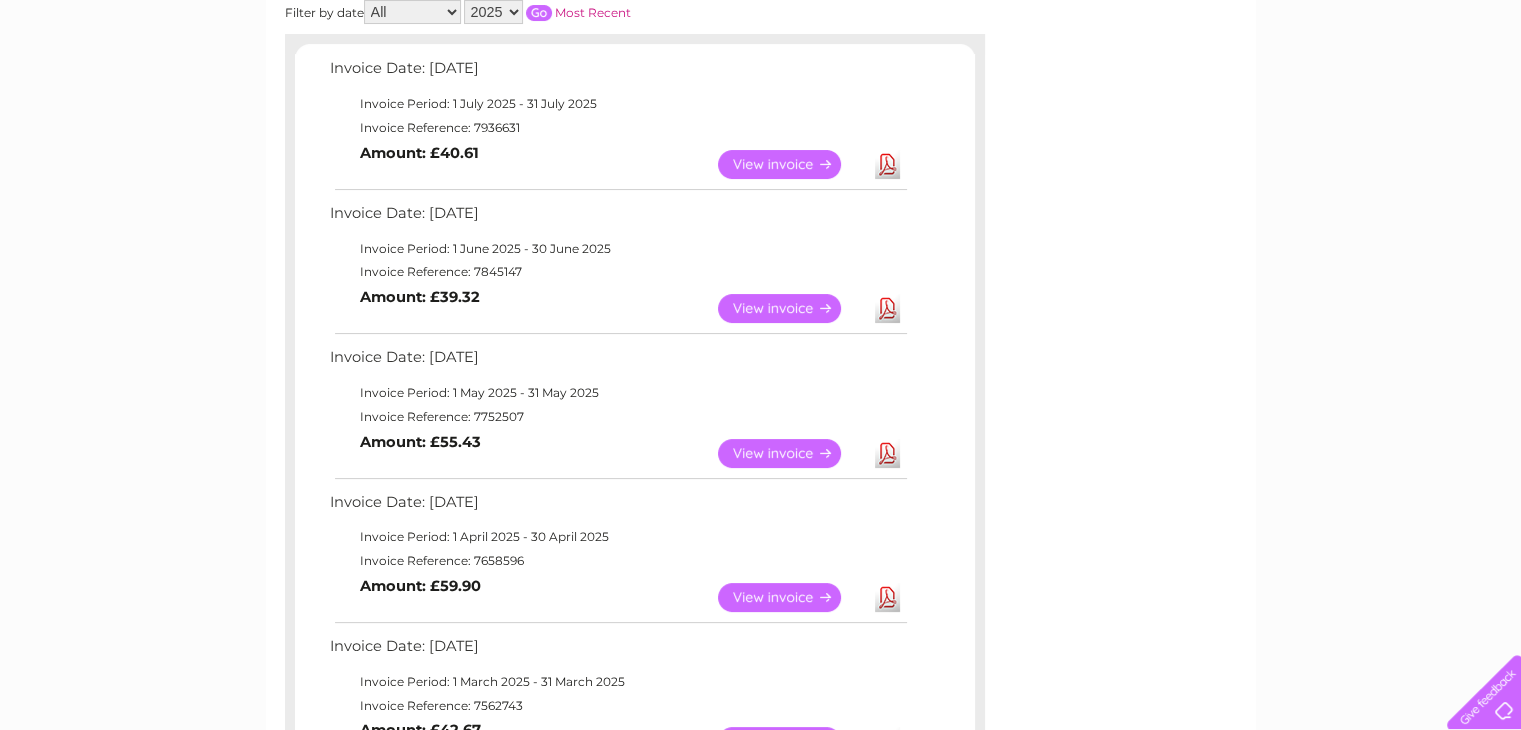 click on "View" at bounding box center [791, 597] 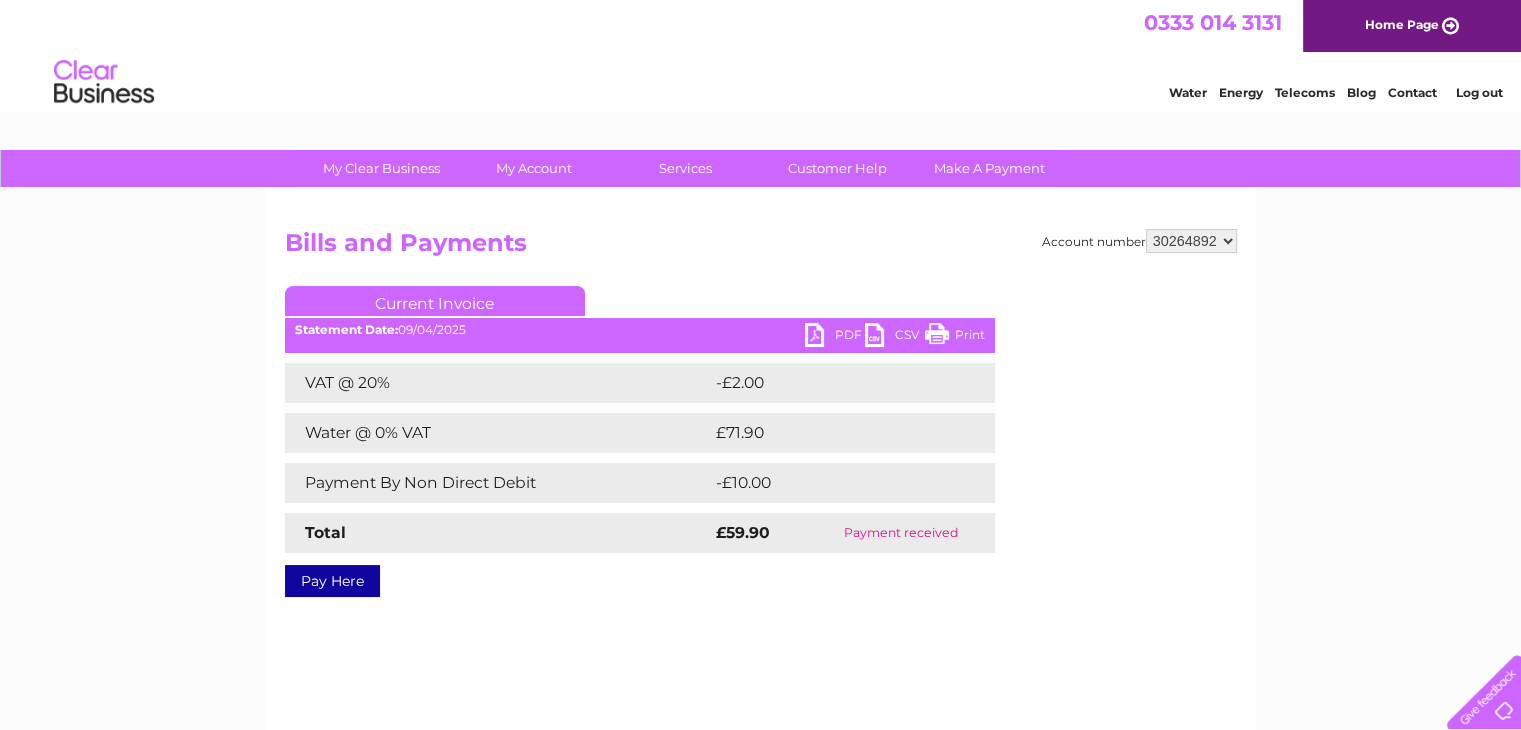 scroll, scrollTop: 0, scrollLeft: 0, axis: both 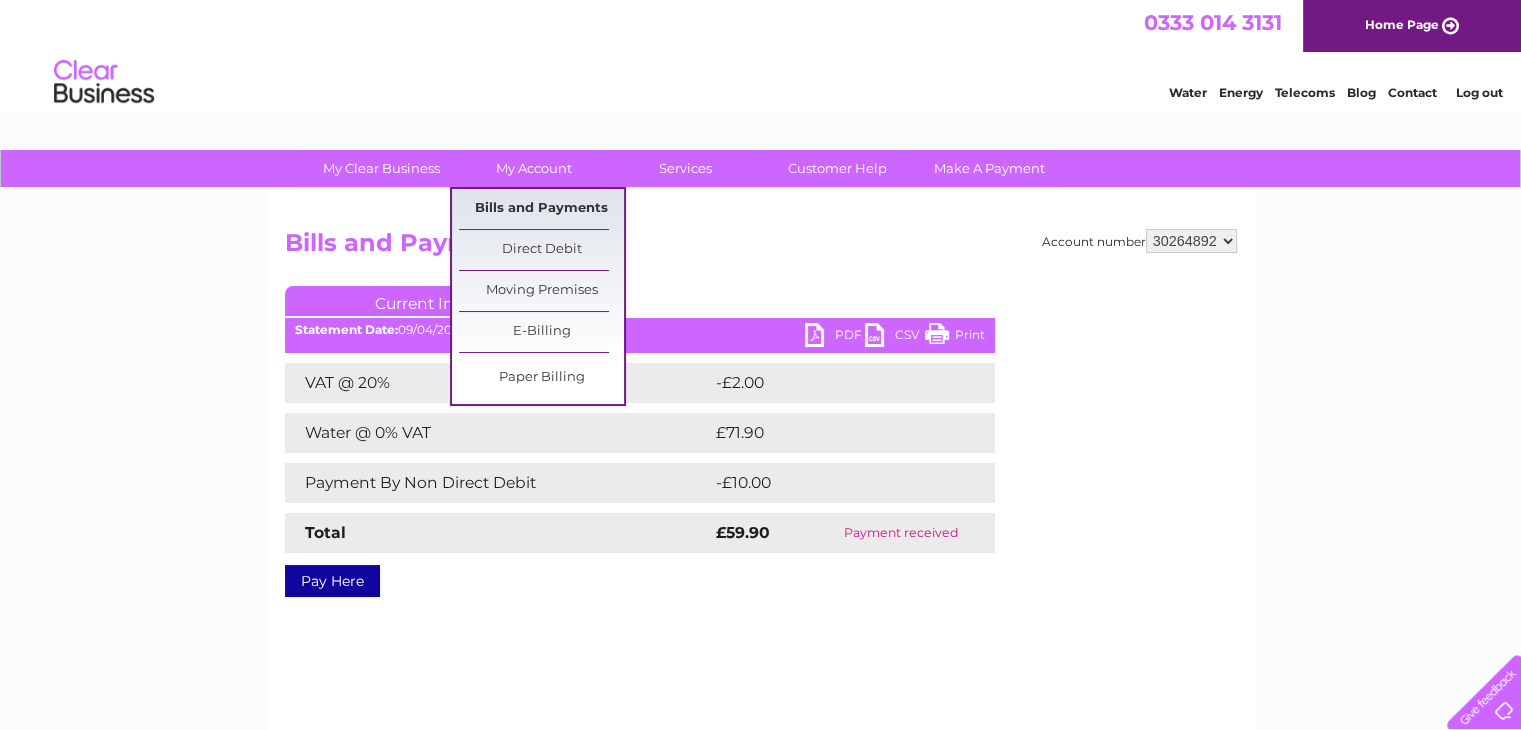 click on "Bills and Payments" at bounding box center (541, 209) 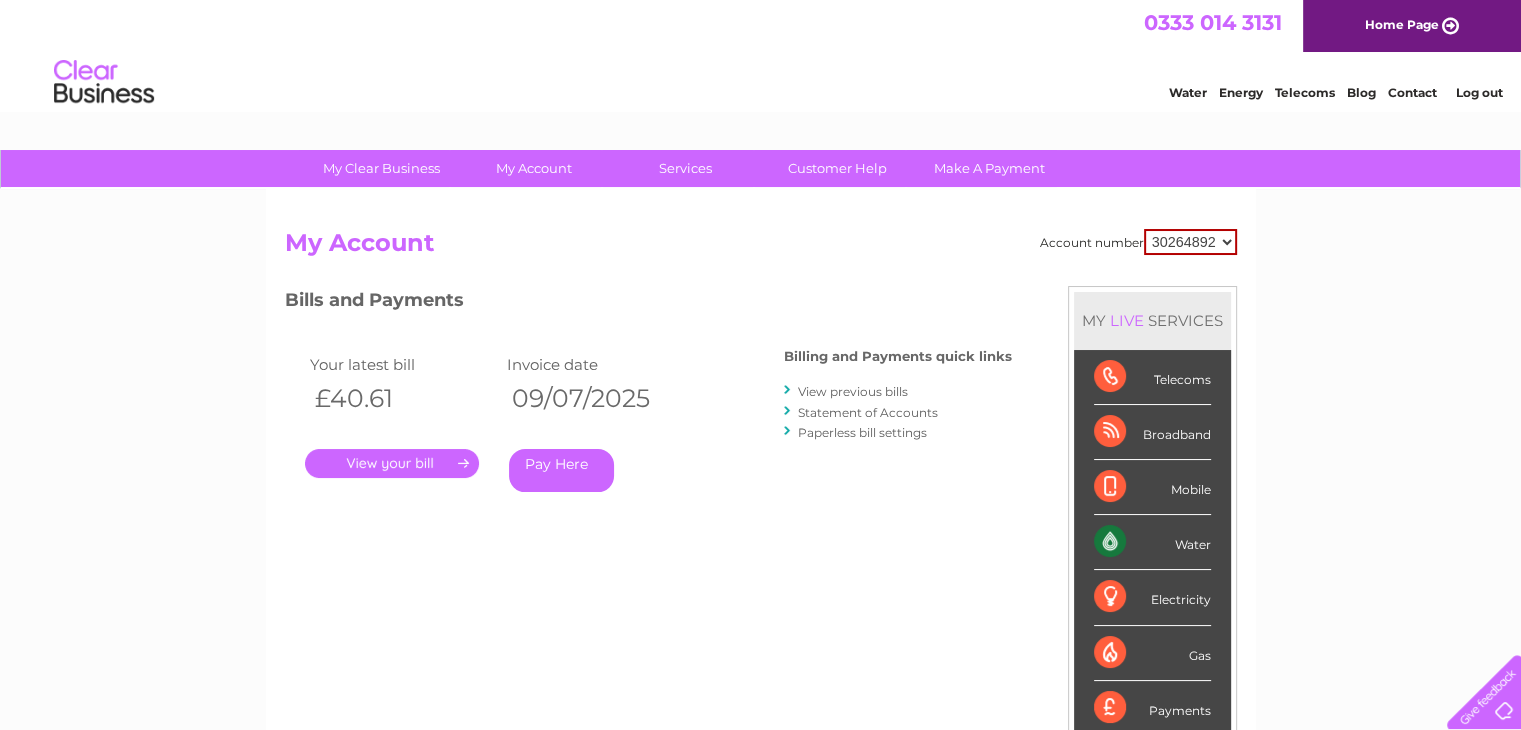 scroll, scrollTop: 0, scrollLeft: 0, axis: both 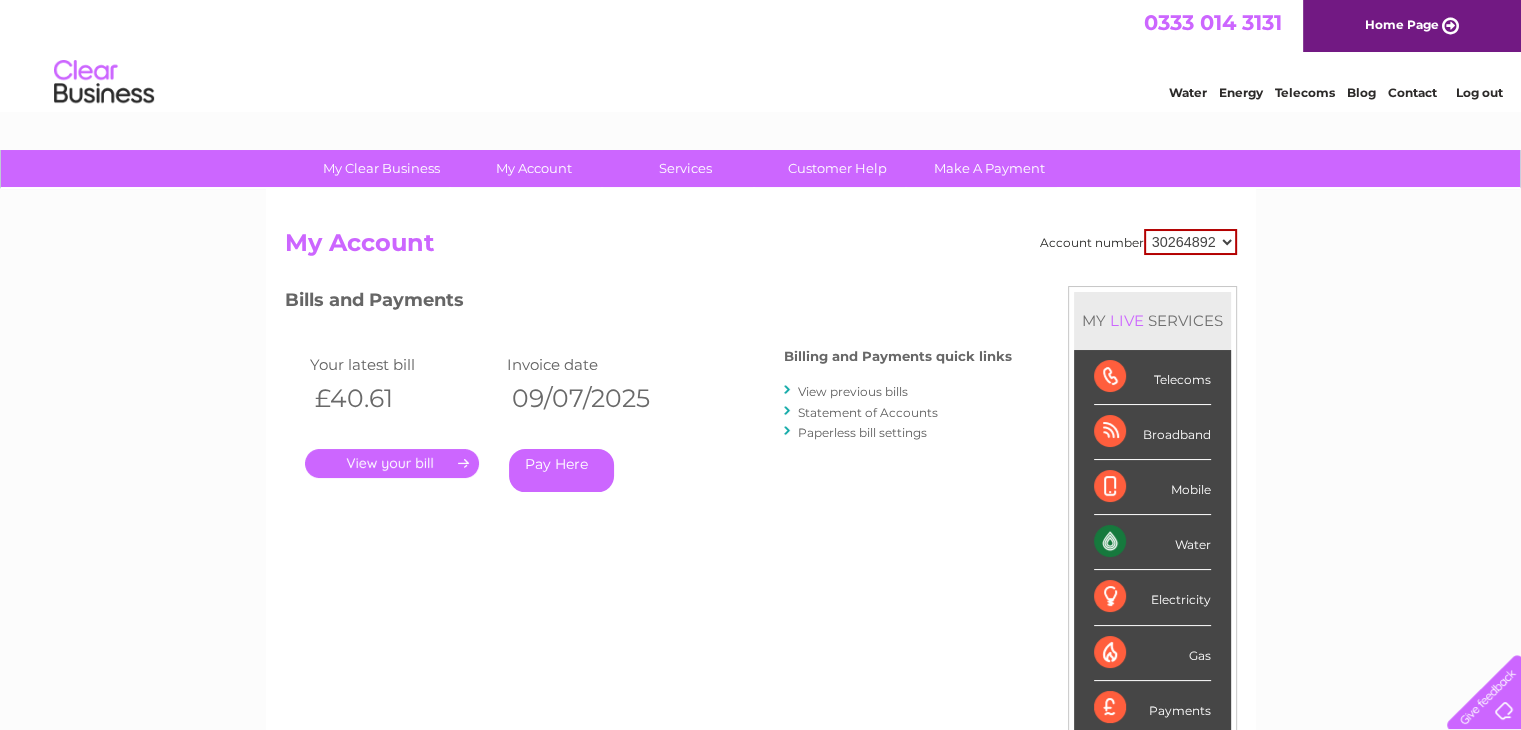 click on "Statement of Accounts" at bounding box center (868, 412) 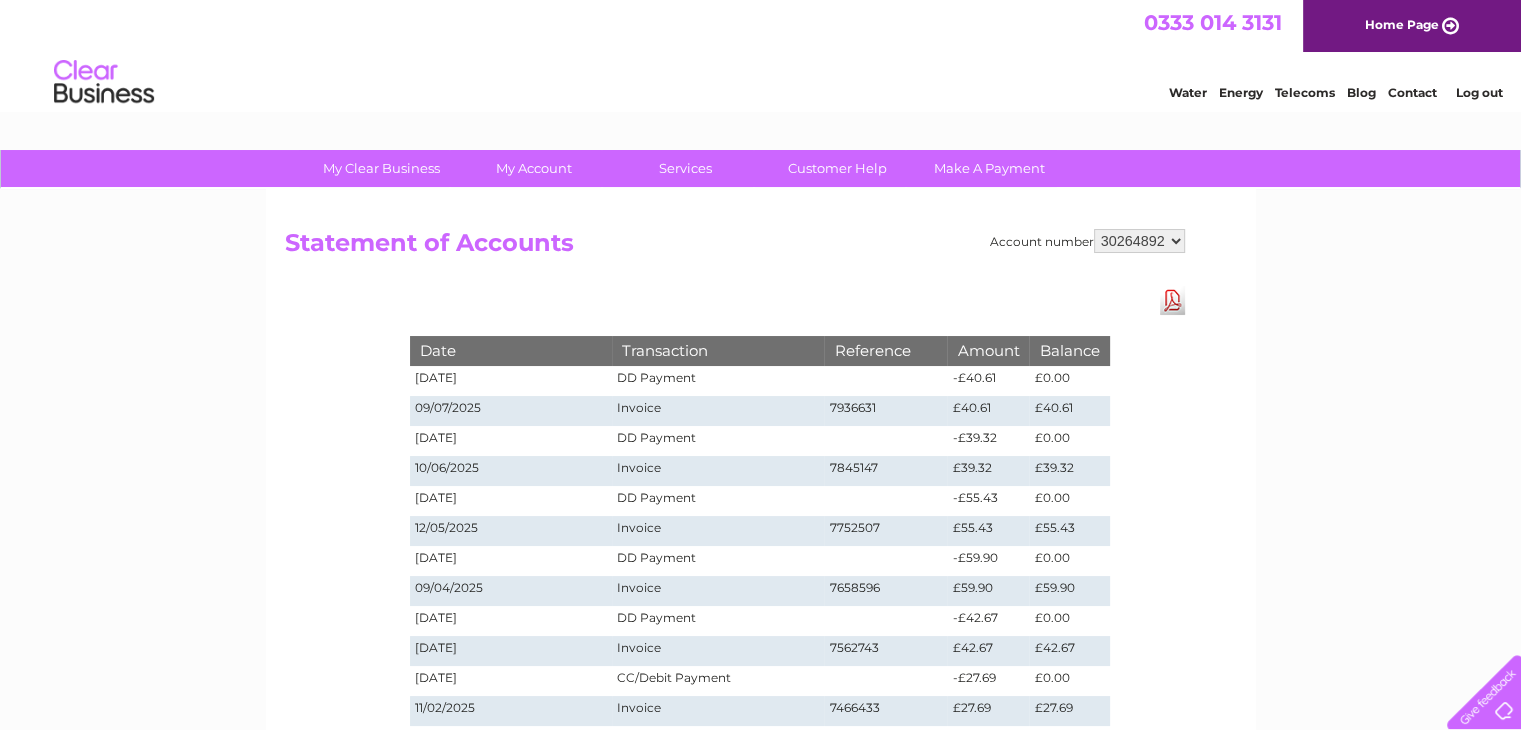 scroll, scrollTop: 0, scrollLeft: 0, axis: both 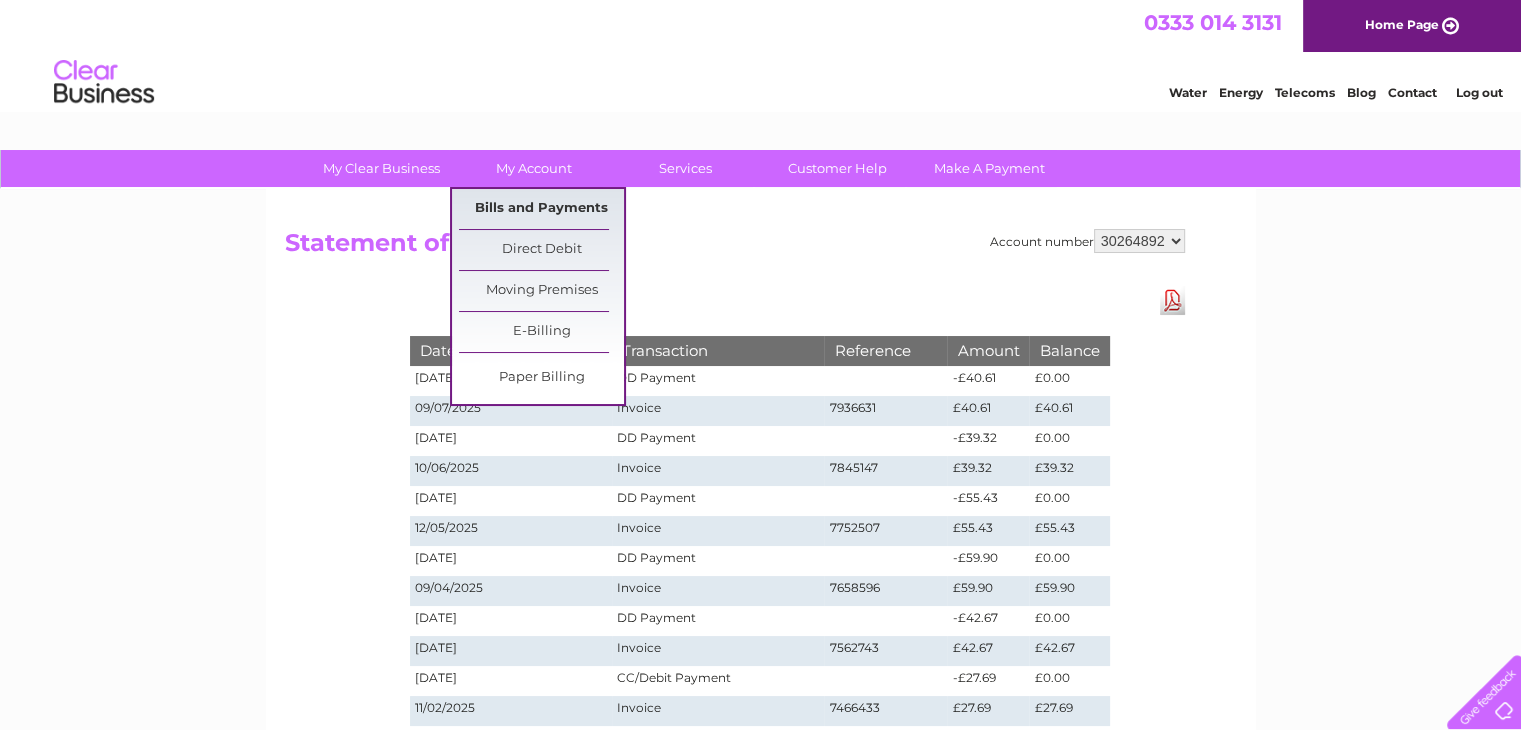 click on "Bills and Payments" at bounding box center [541, 209] 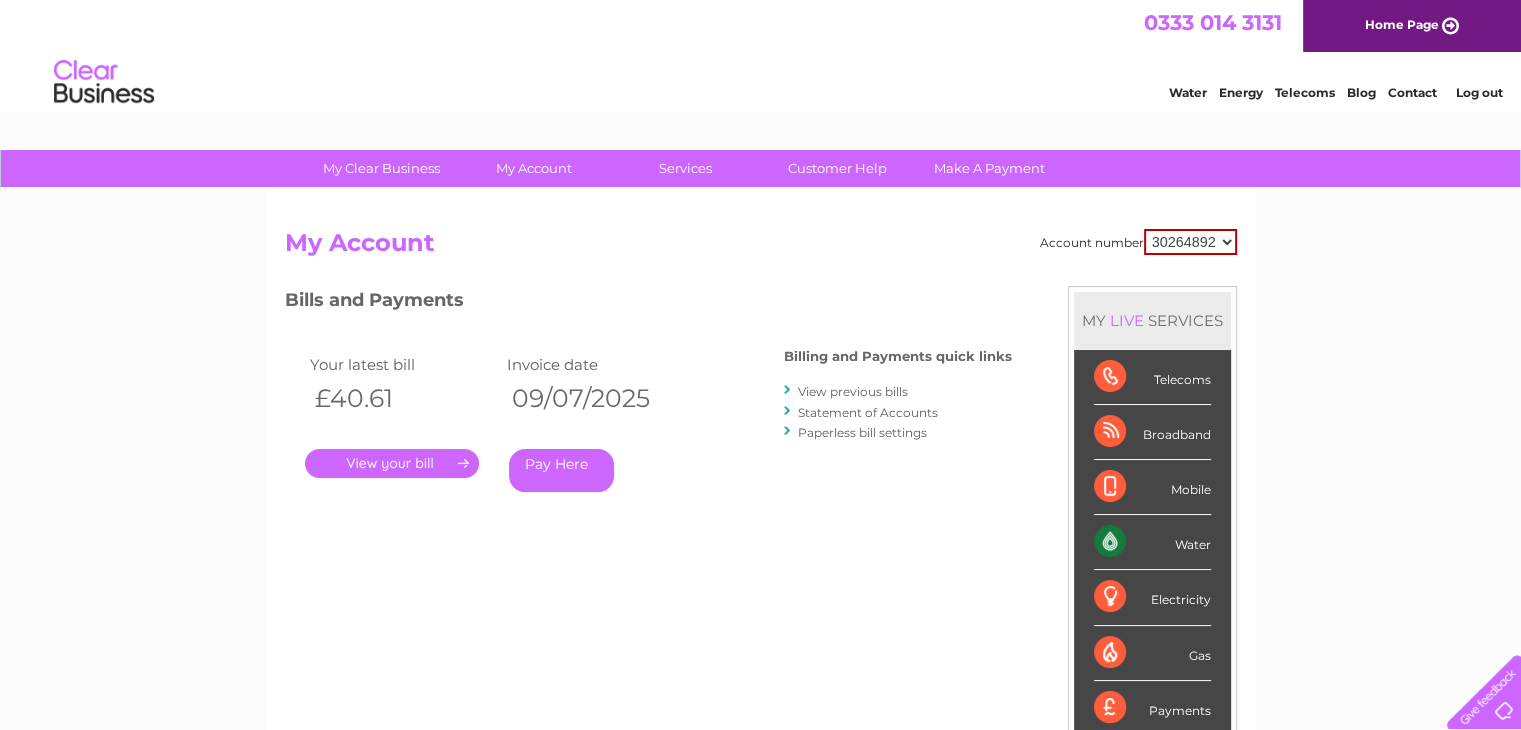 scroll, scrollTop: 0, scrollLeft: 0, axis: both 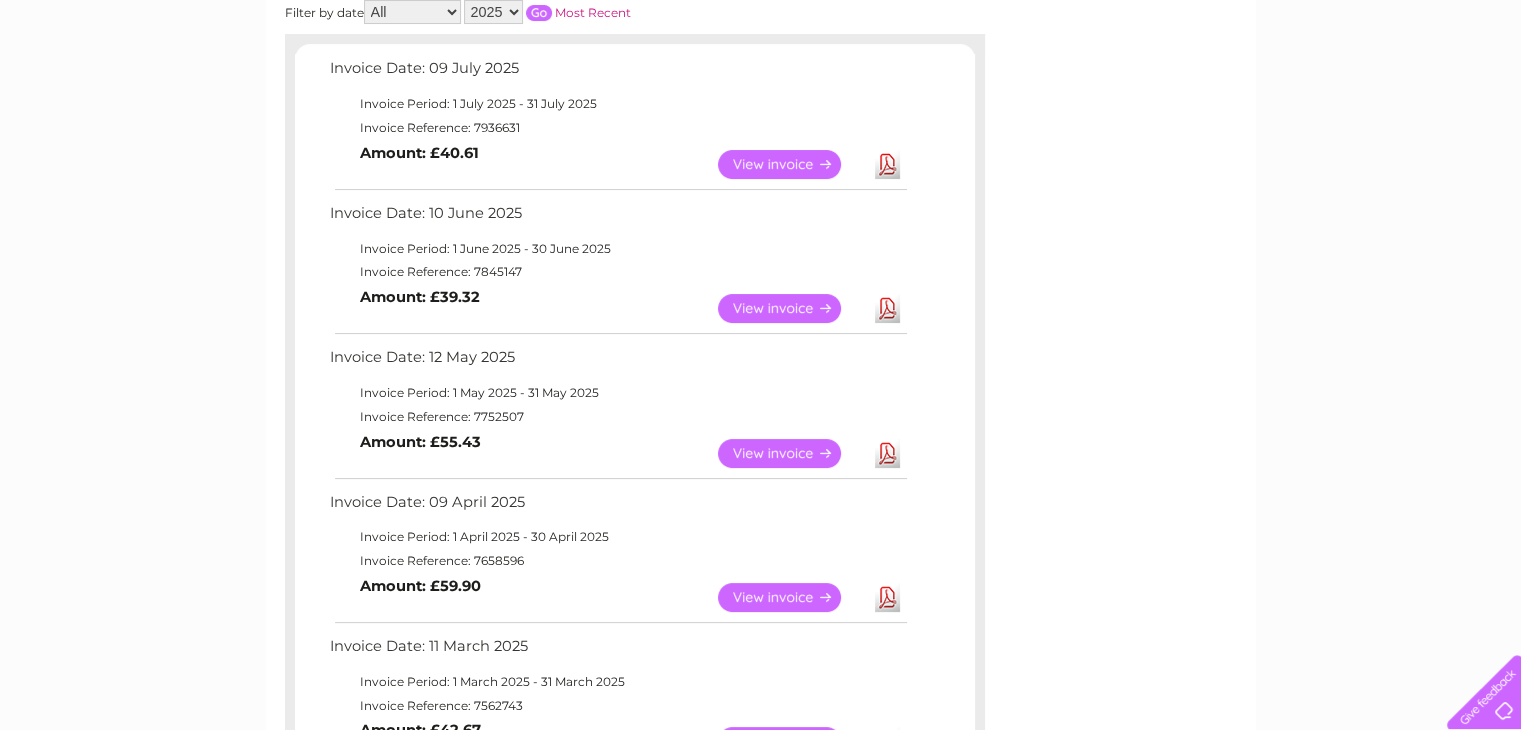 click on "Download" at bounding box center (887, 453) 